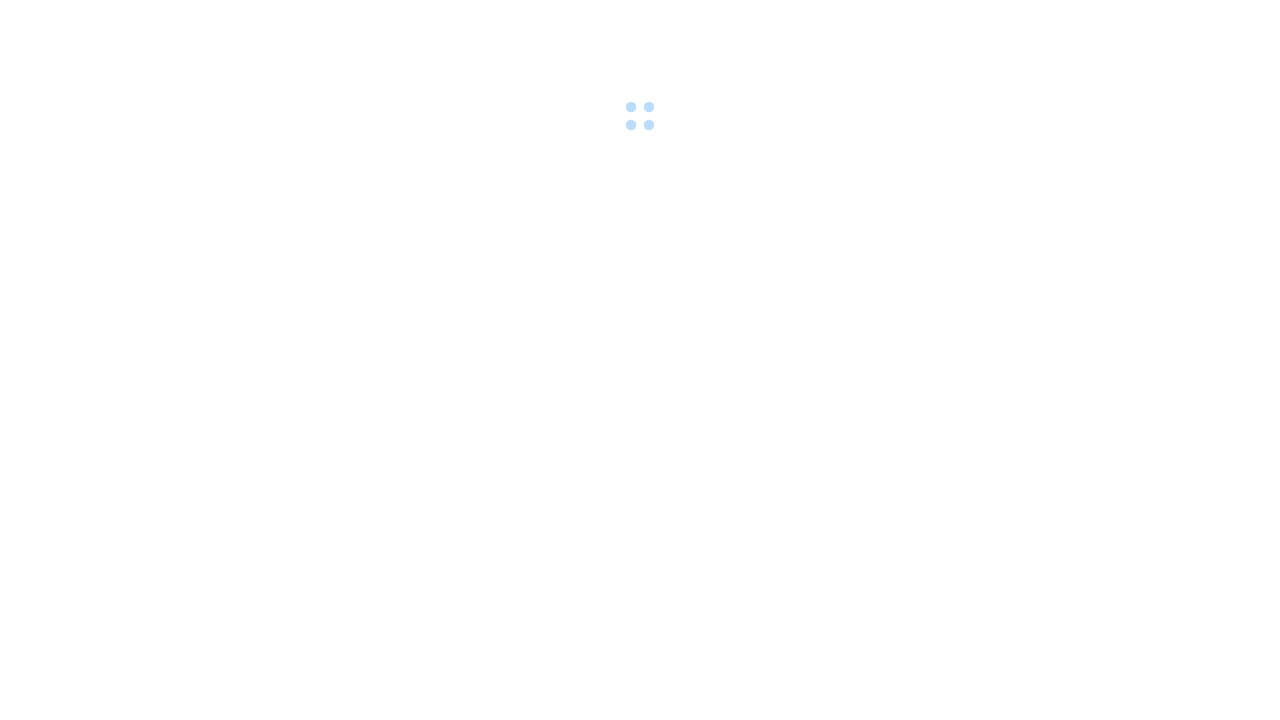 scroll, scrollTop: 0, scrollLeft: 0, axis: both 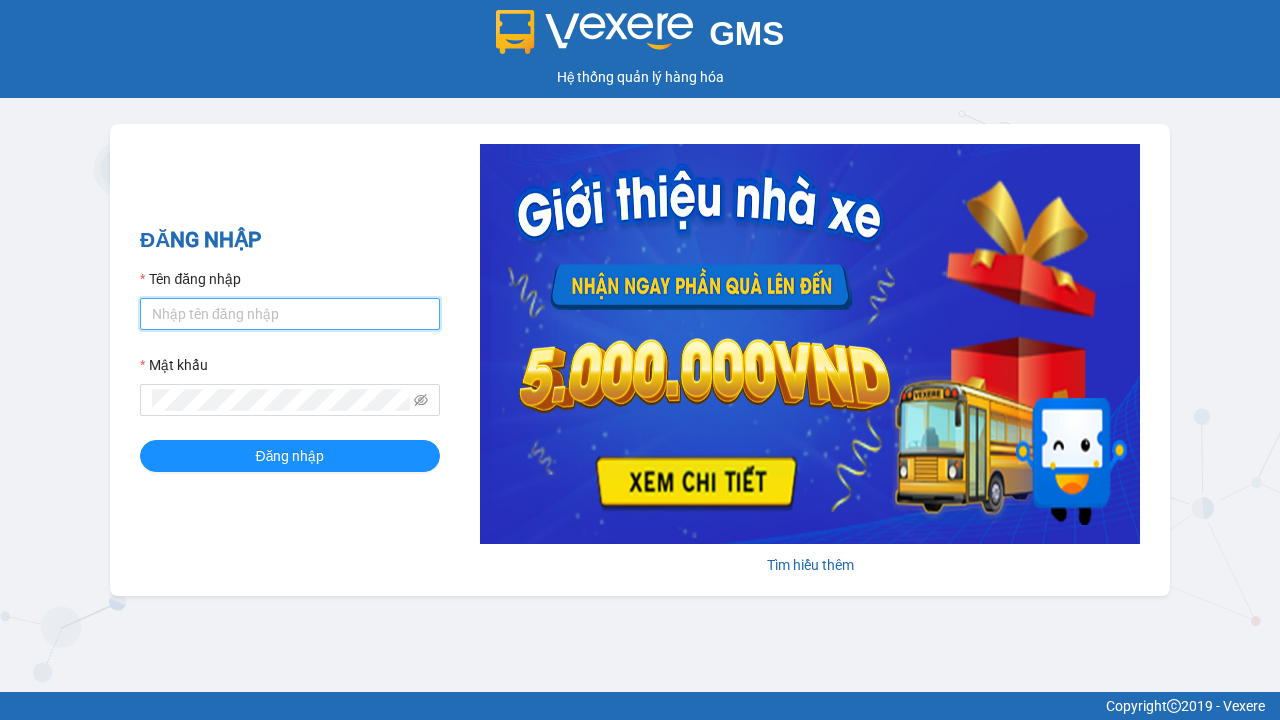 click on "Tên đăng nhập" at bounding box center [290, 314] 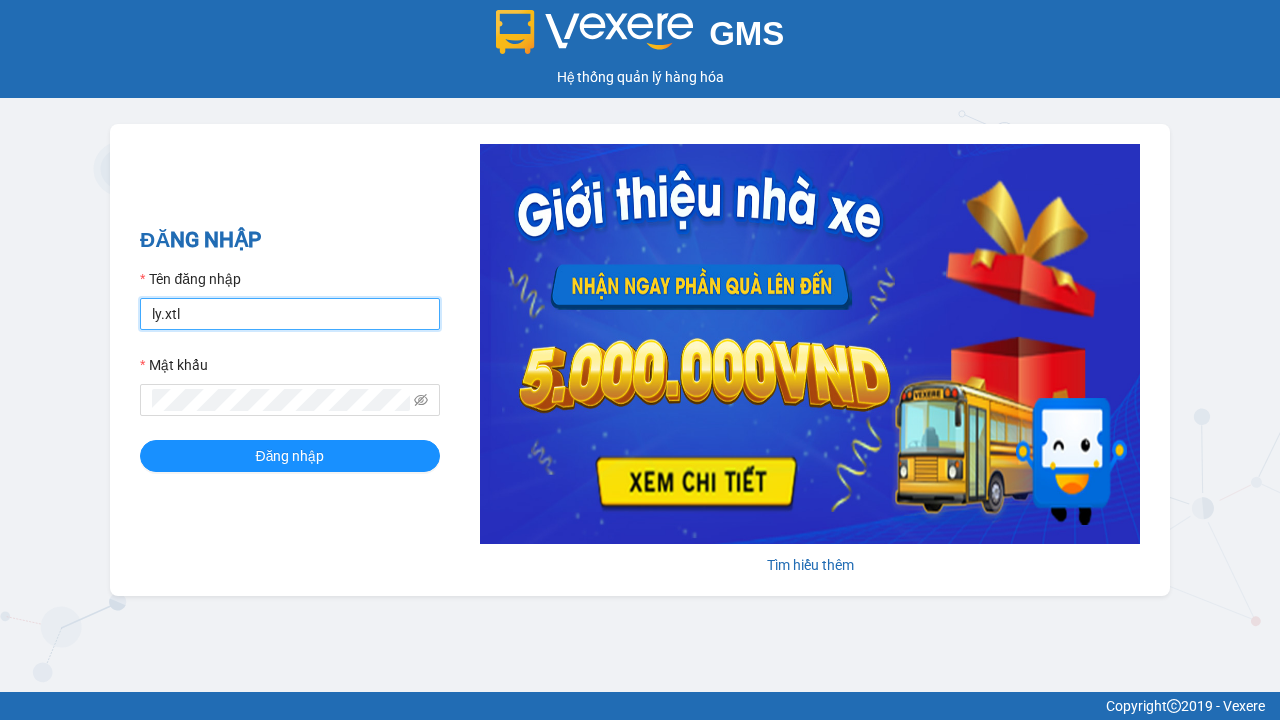type on "ly.xtl" 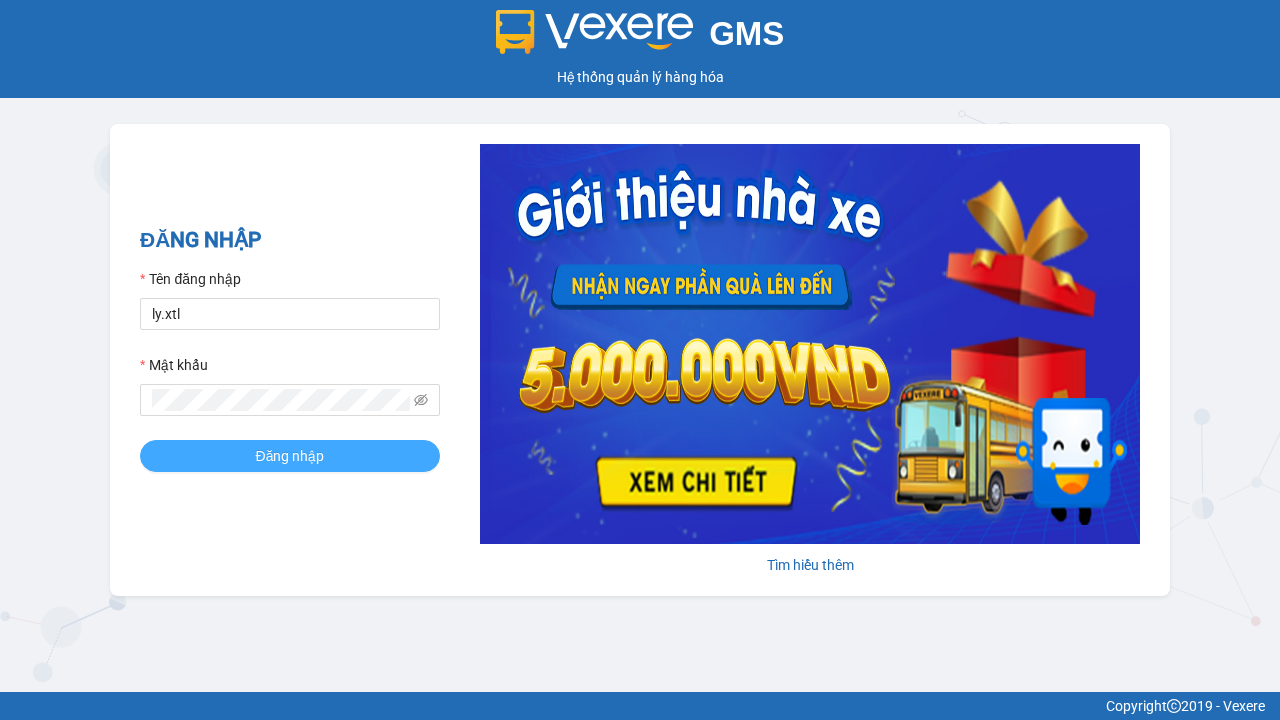click on "Đăng nhập" at bounding box center [290, 456] 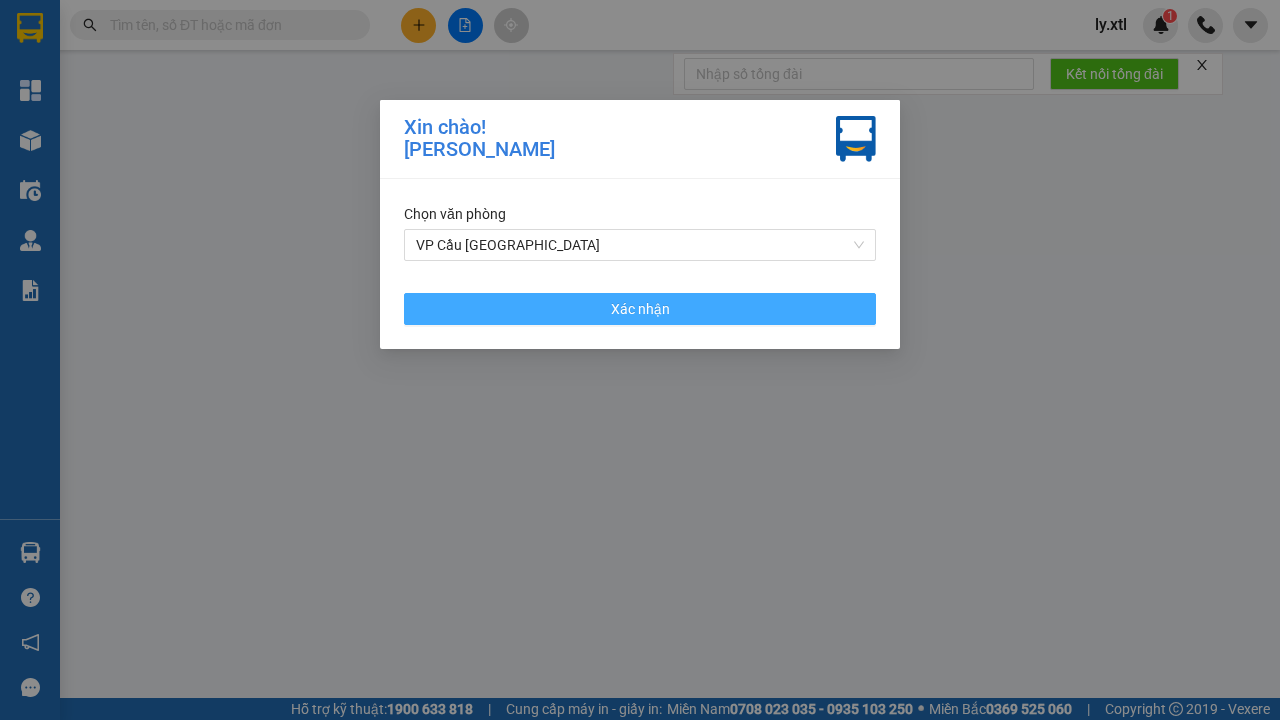 click on "VP Cầu [GEOGRAPHIC_DATA]" at bounding box center [640, 245] 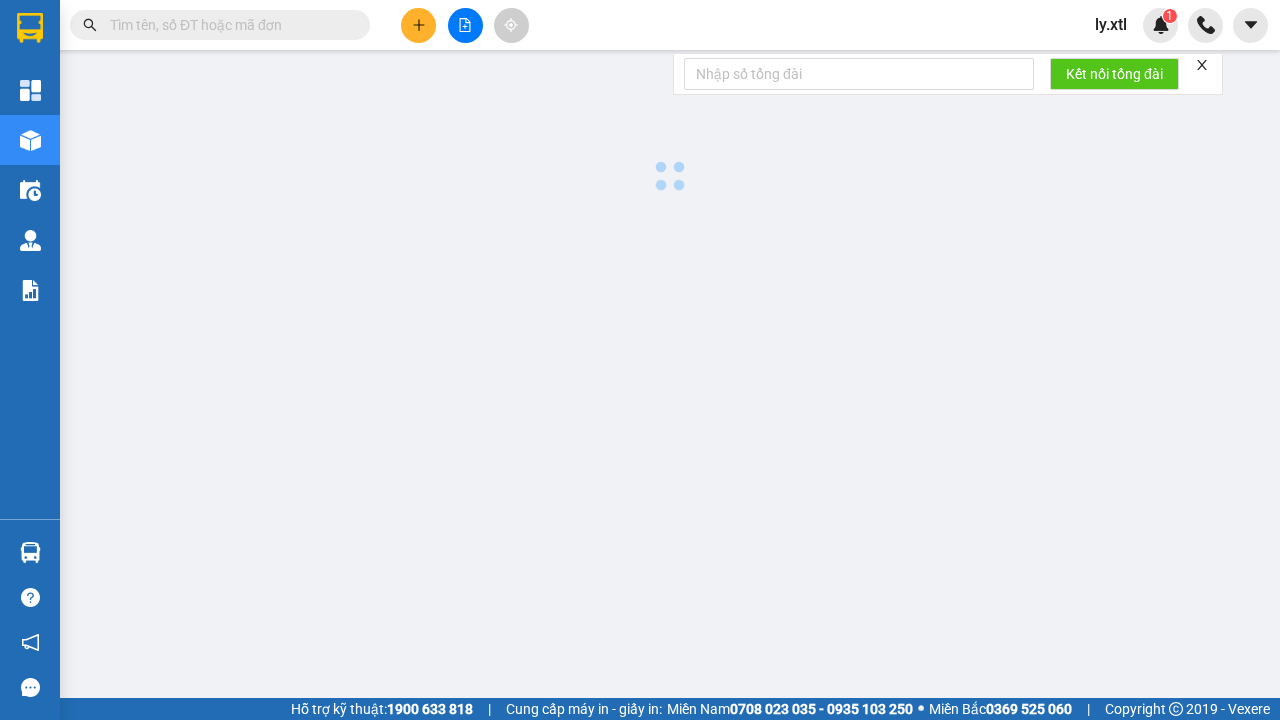 click 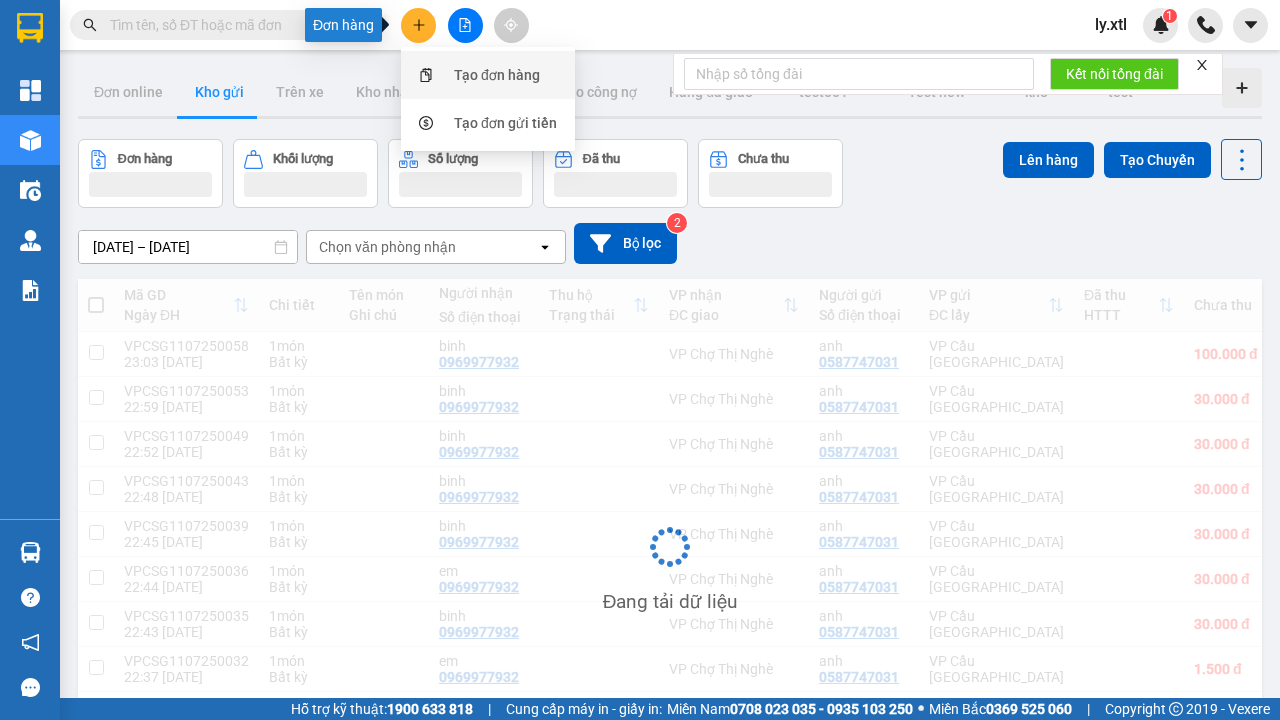 click on "Tạo đơn hàng" at bounding box center (497, 75) 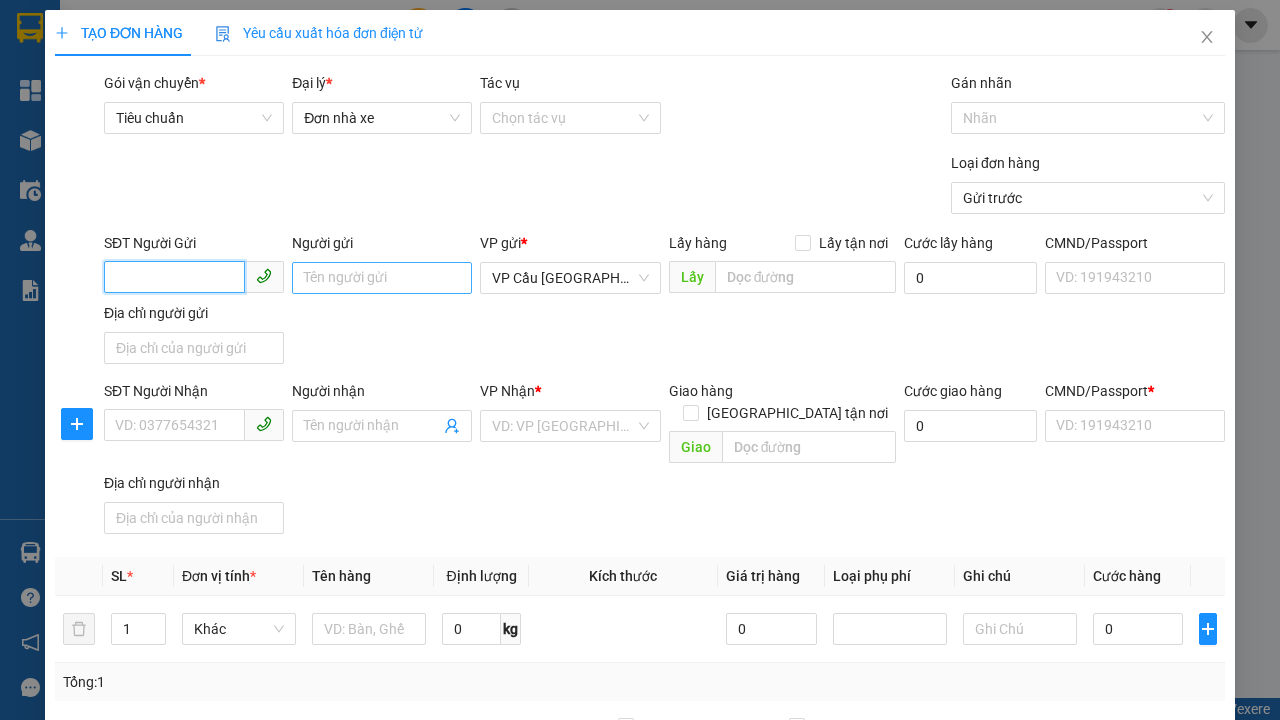 click on "SĐT Người Gửi" at bounding box center [174, 277] 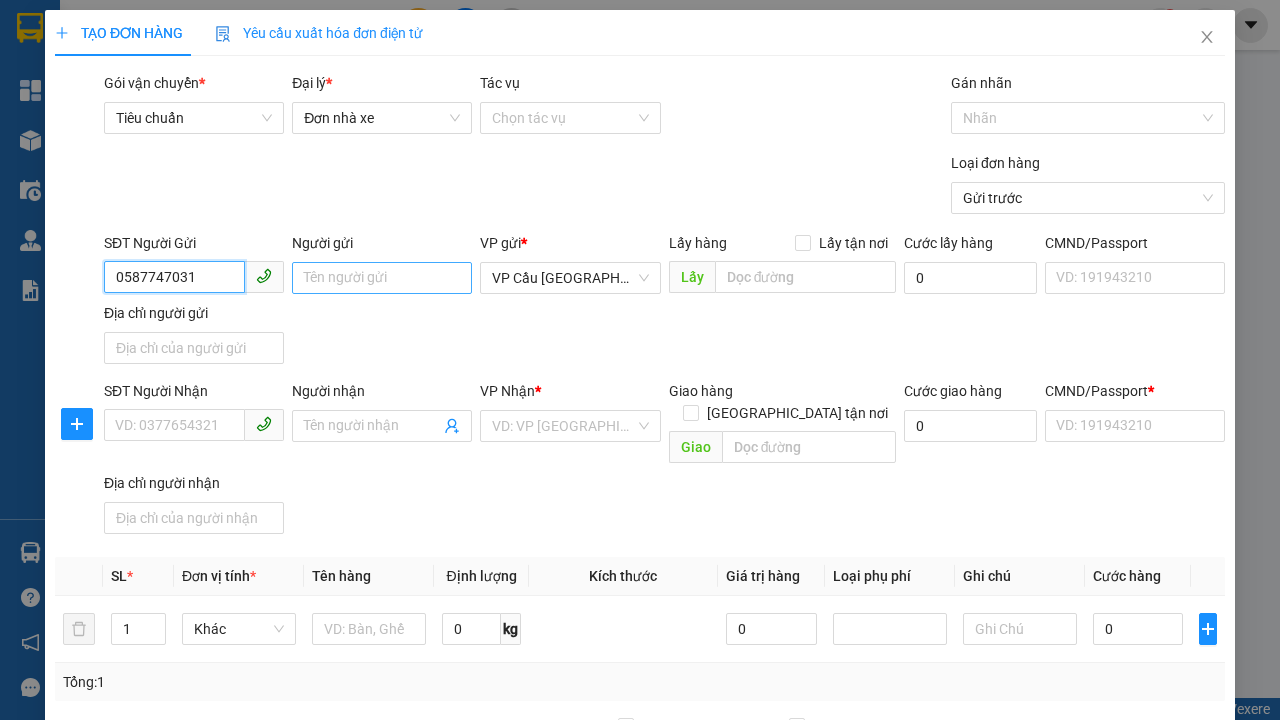 type on "0587747031" 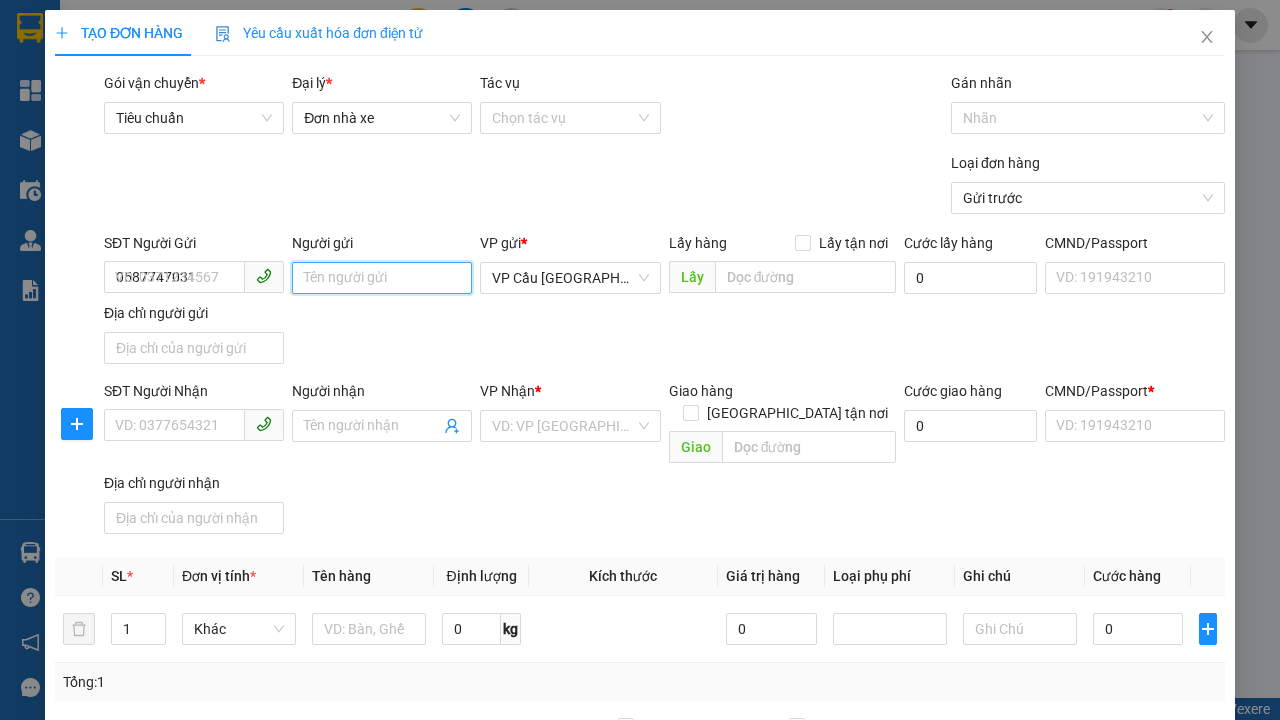 click on "Người gửi" at bounding box center (382, 278) 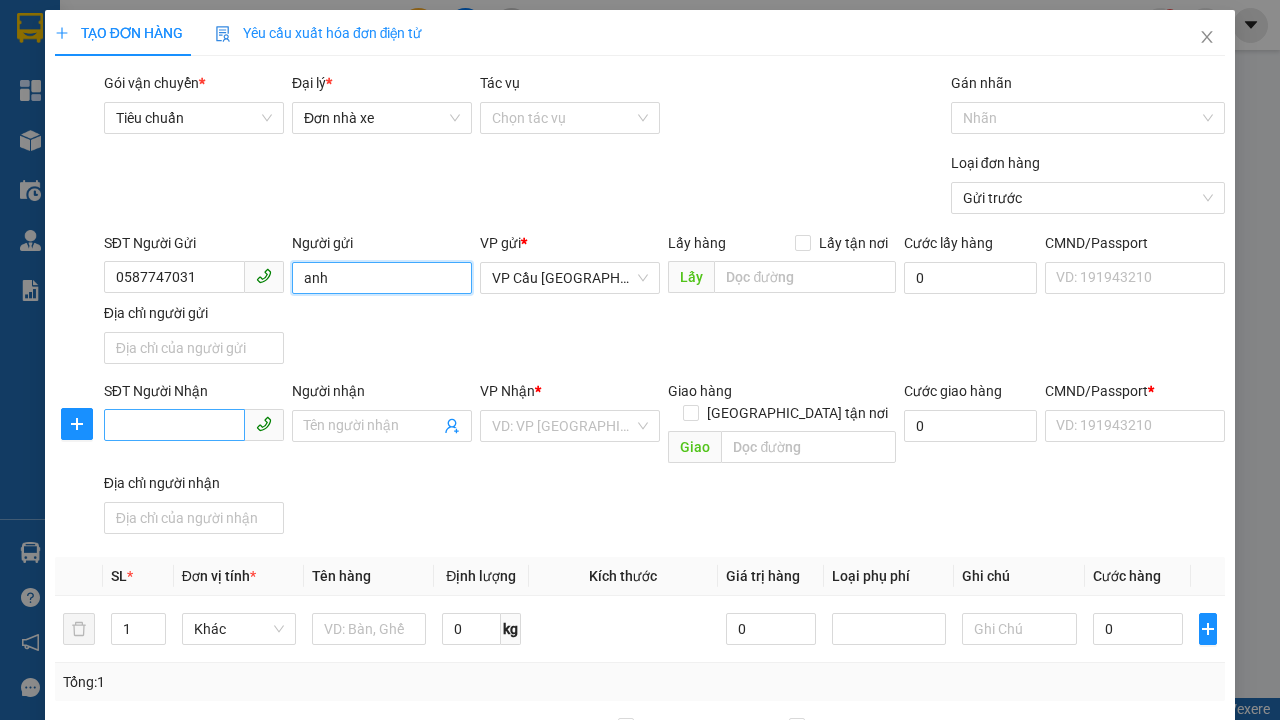 click on "VP Cầu [GEOGRAPHIC_DATA]" at bounding box center (570, 278) 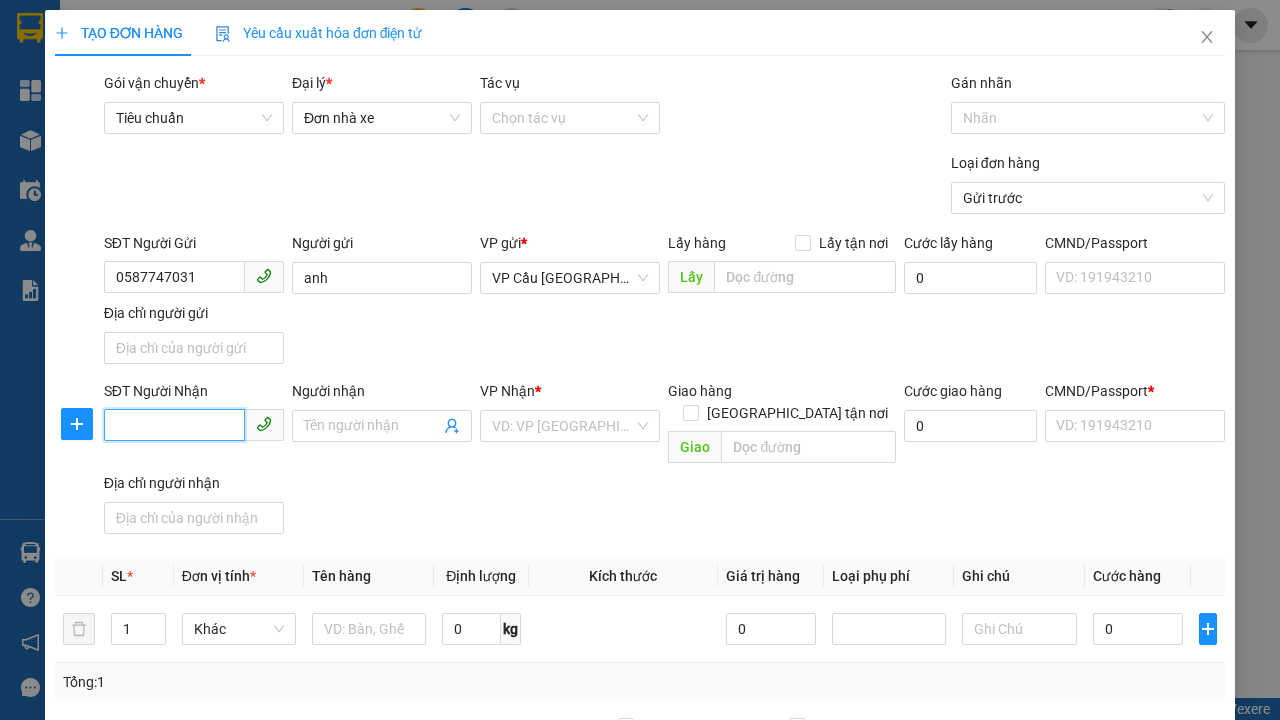 click on "SĐT Người Nhận" at bounding box center (174, 425) 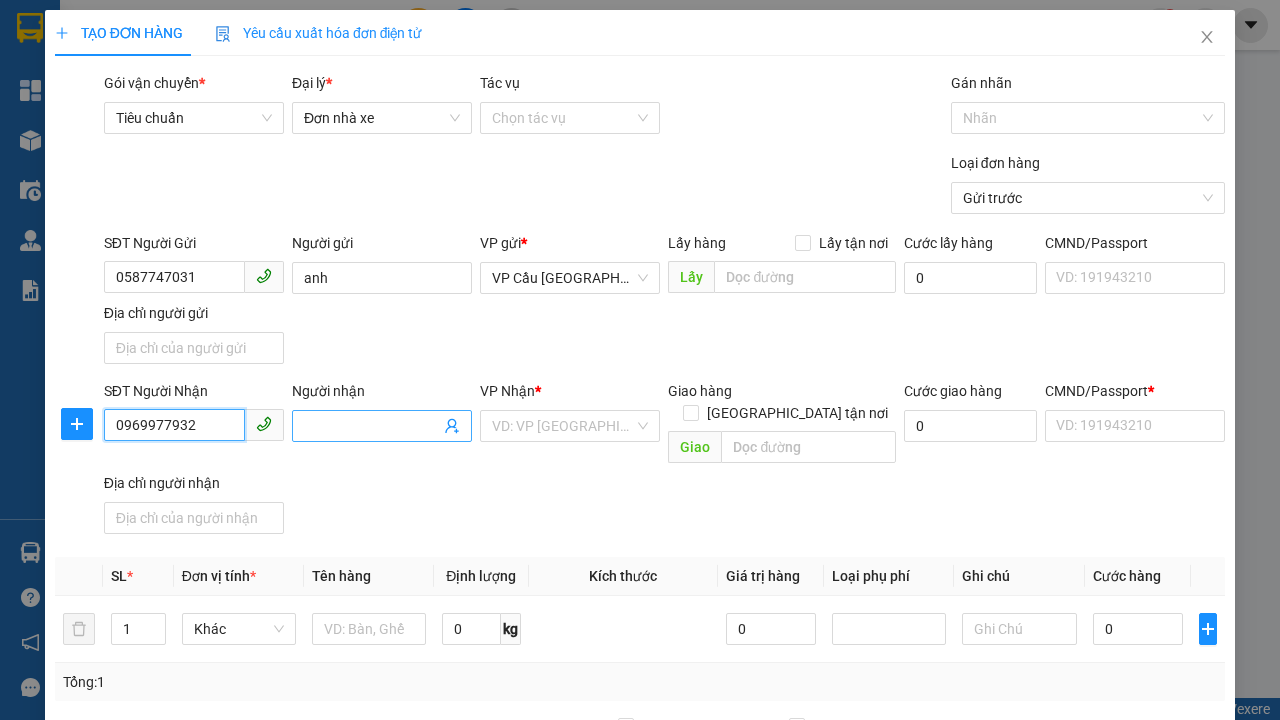 type on "0969977932" 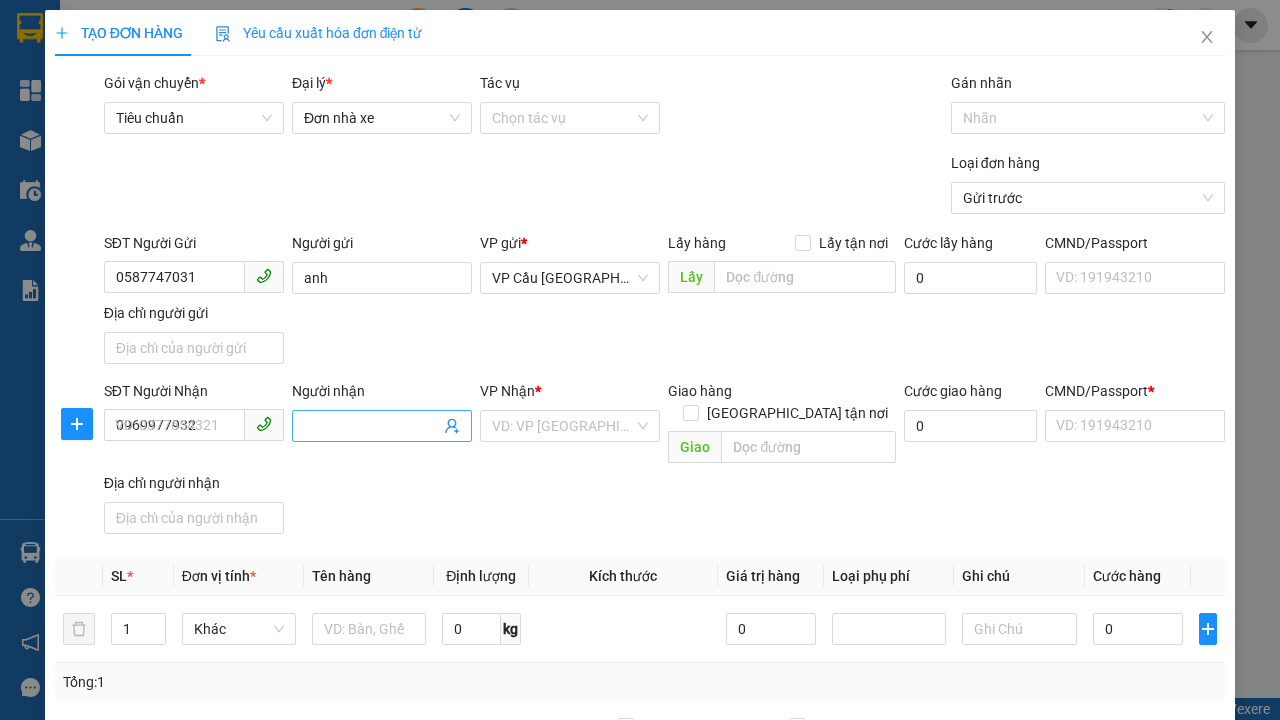 click on "Người nhận" at bounding box center (372, 426) 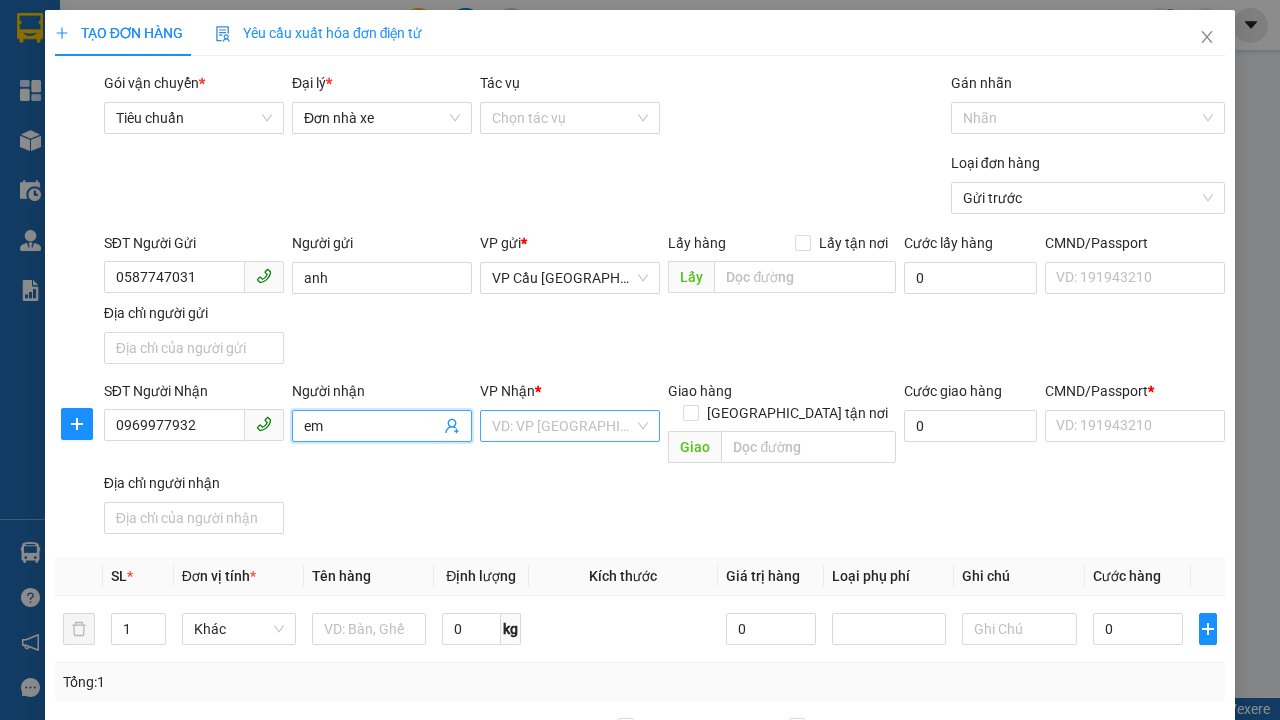 type on "em" 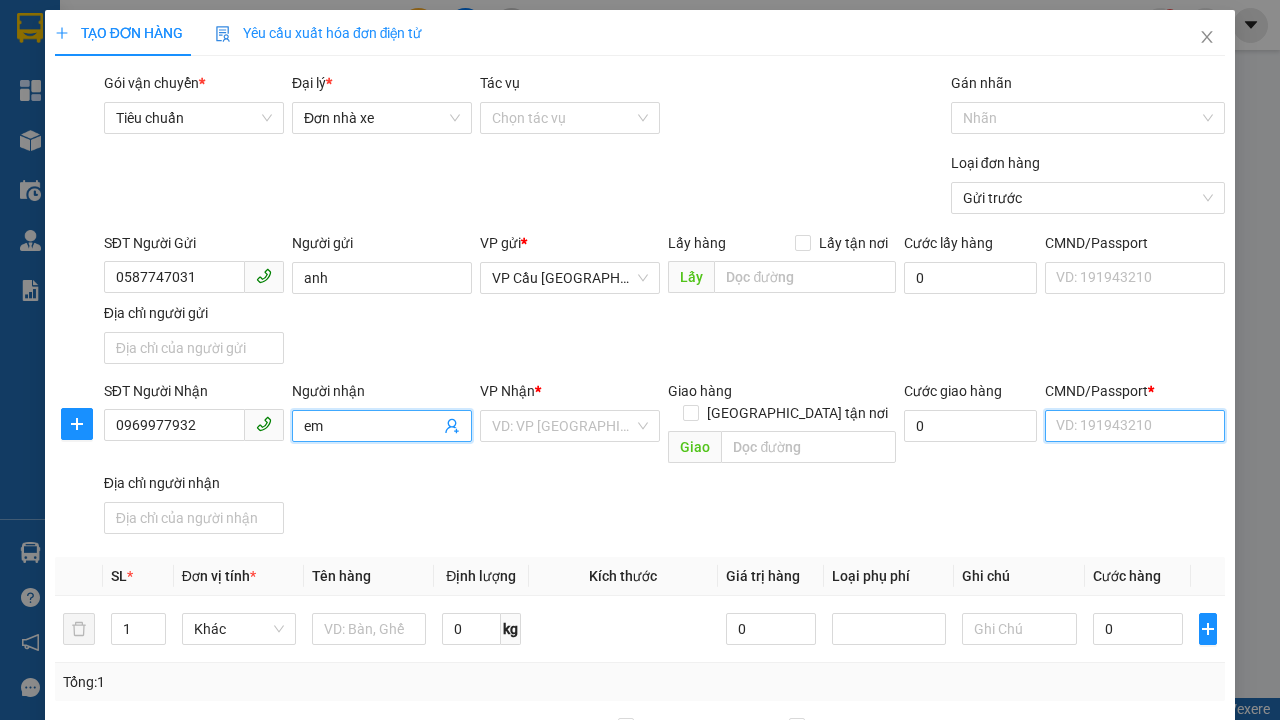 click on "CMND/Passport  *" at bounding box center [1135, 426] 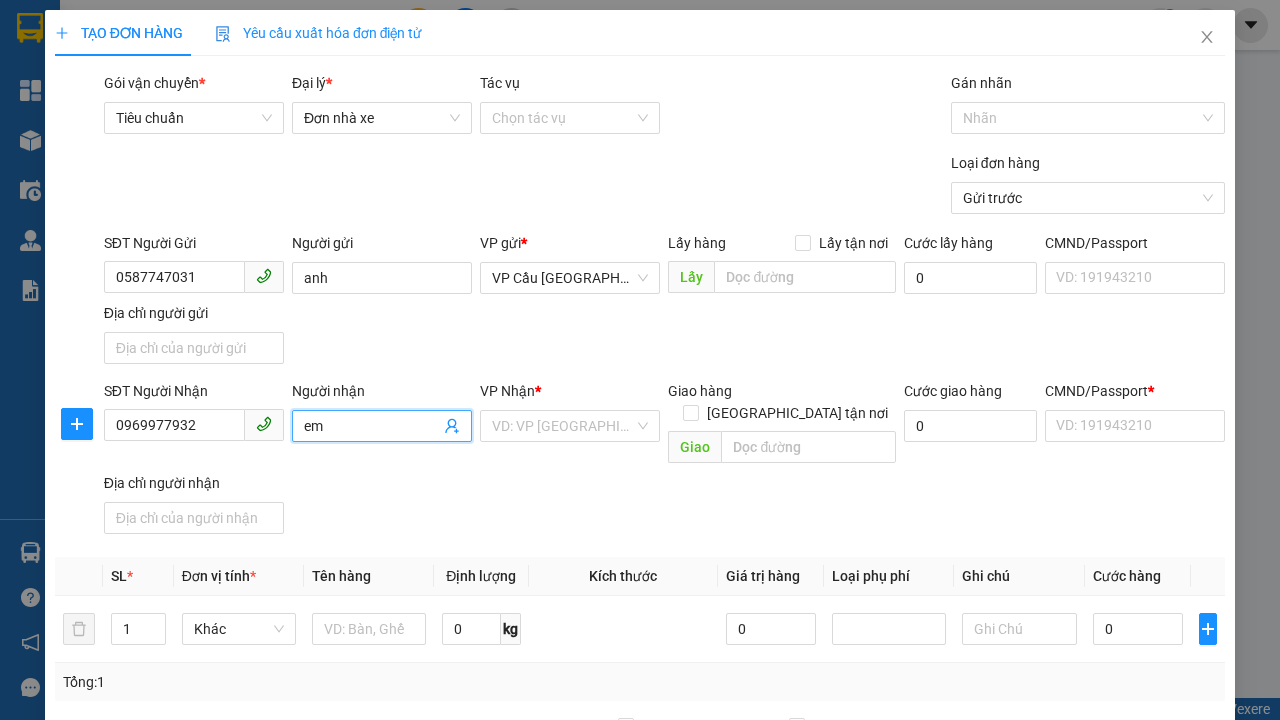 click on "SĐT Người Gửi 0587747031 Người gửi anh VP gửi  * VP Cầu [GEOGRAPHIC_DATA] Lấy hàng Lấy tận nơi Lấy Cước lấy hàng 0 CMND/Passport VD: [PASSPORT] Địa chỉ người gửi" at bounding box center [664, 302] 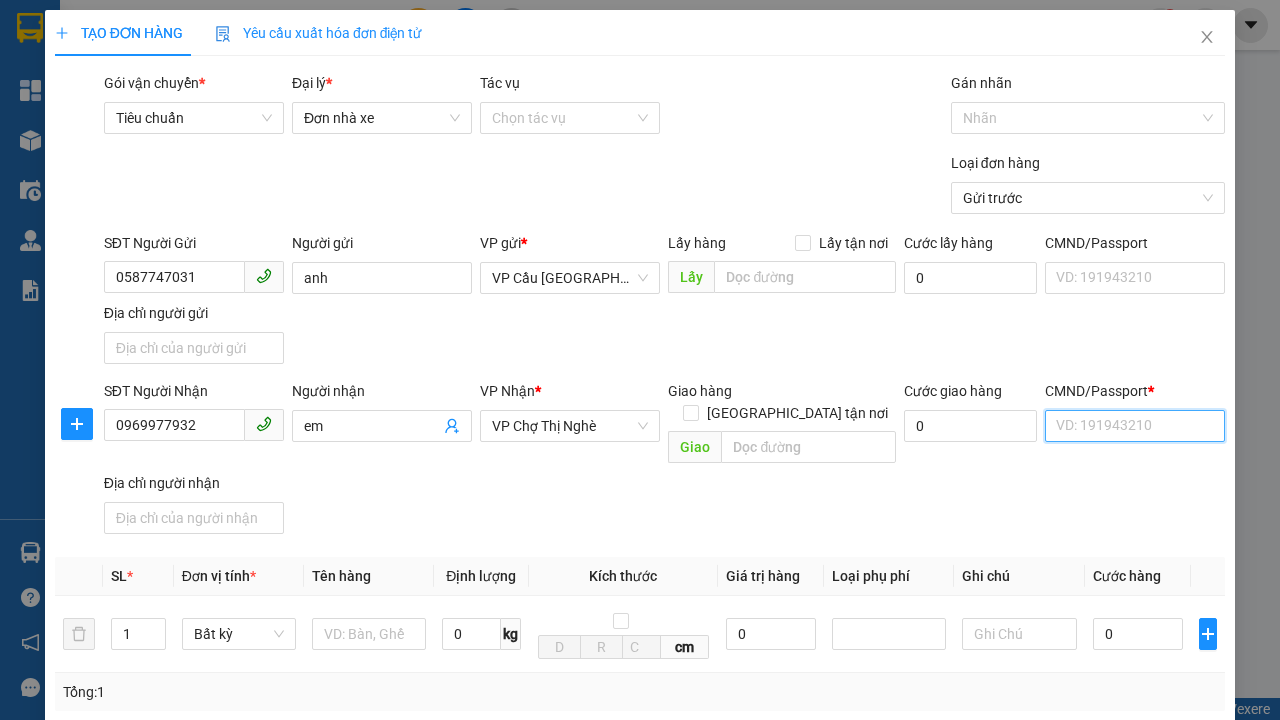 click on "CMND/Passport  *" at bounding box center (1135, 426) 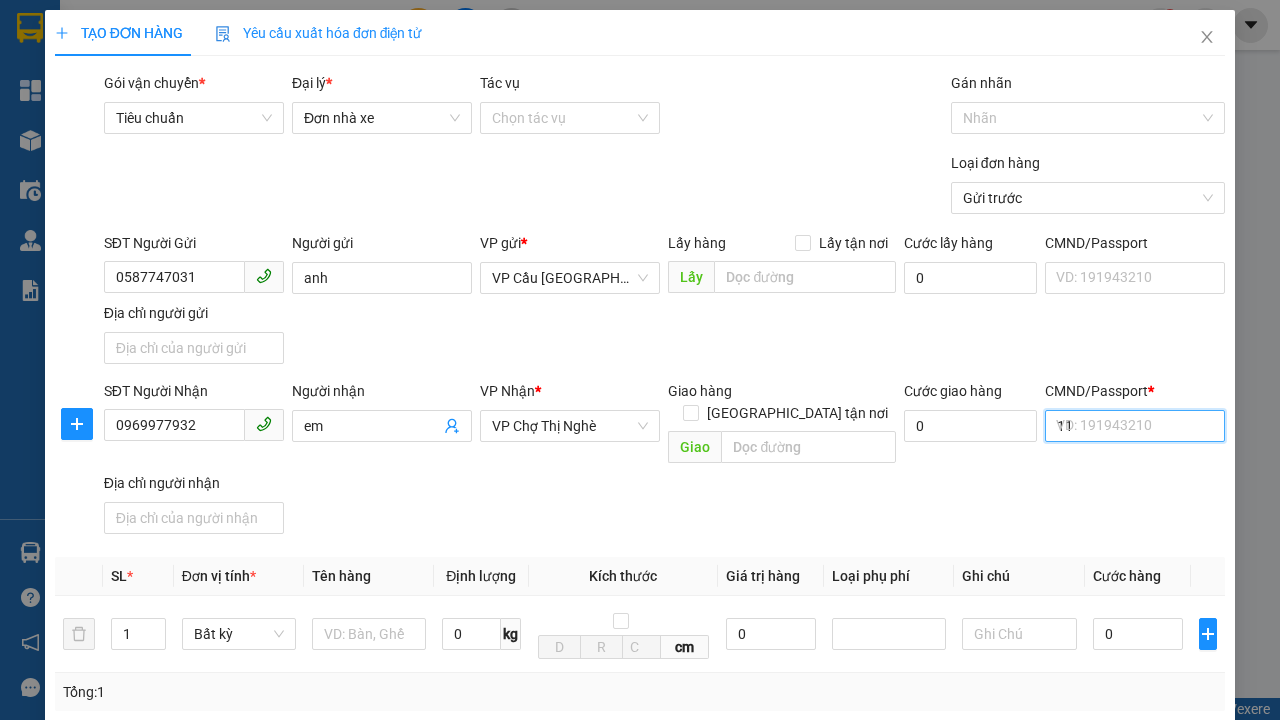 type on "11" 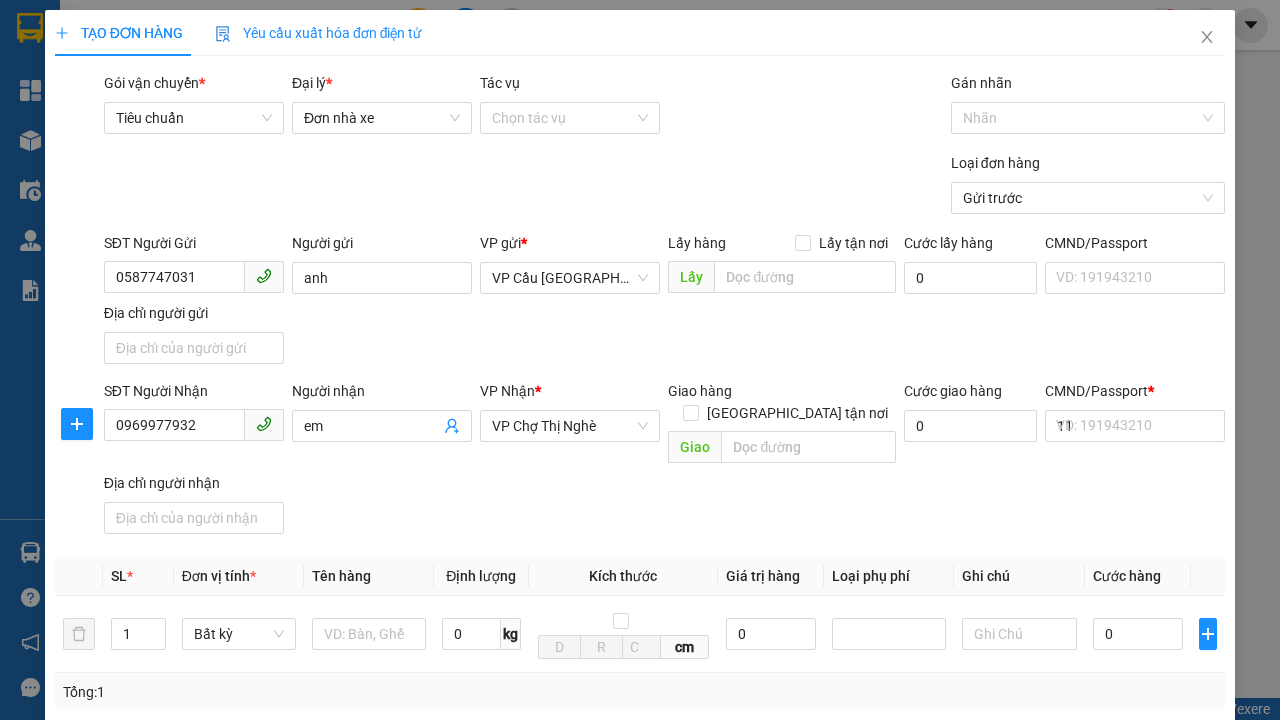 click on "SĐT Người Nhận 0969977932 Người nhận em VP Nhận  * VP Chợ Thị Nghè Giao hàng Giao tận nơi Giao Cước giao hàng 0 CMND/Passport  * 11 VD: [PASSPORT] Địa chỉ người nhận" at bounding box center [664, 461] 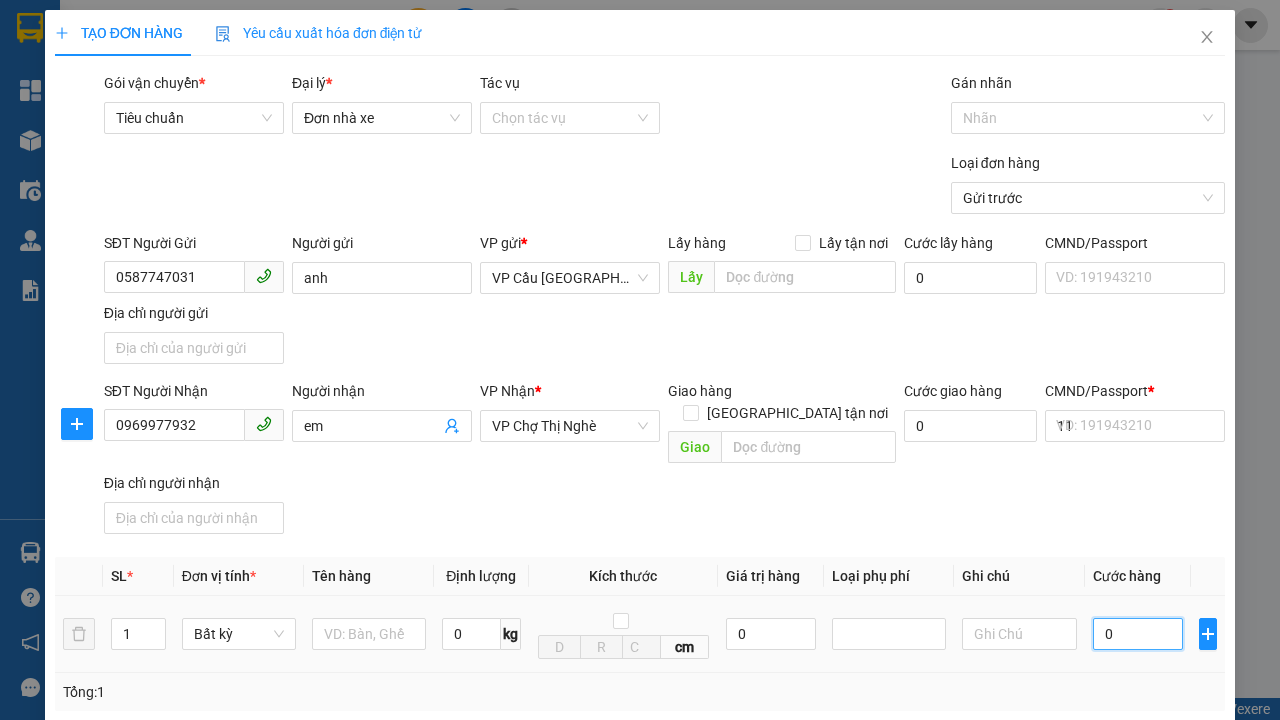 click on "0" at bounding box center (1138, 634) 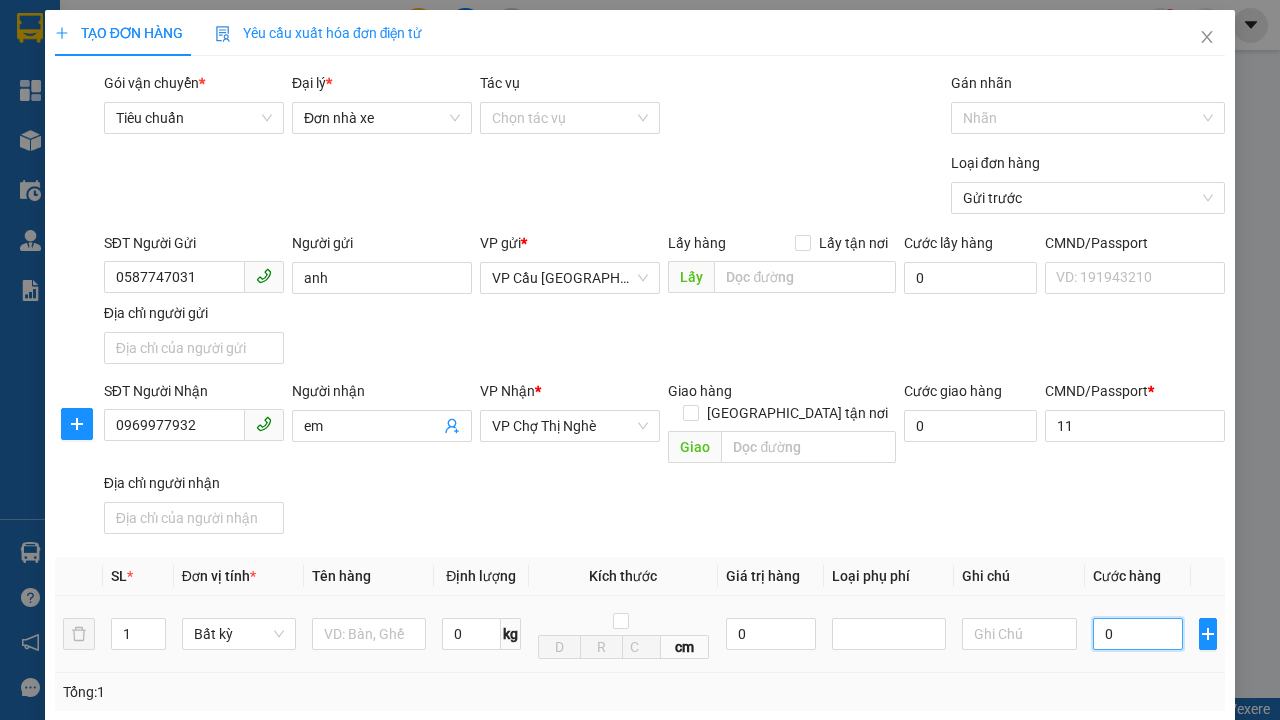 type on "1" 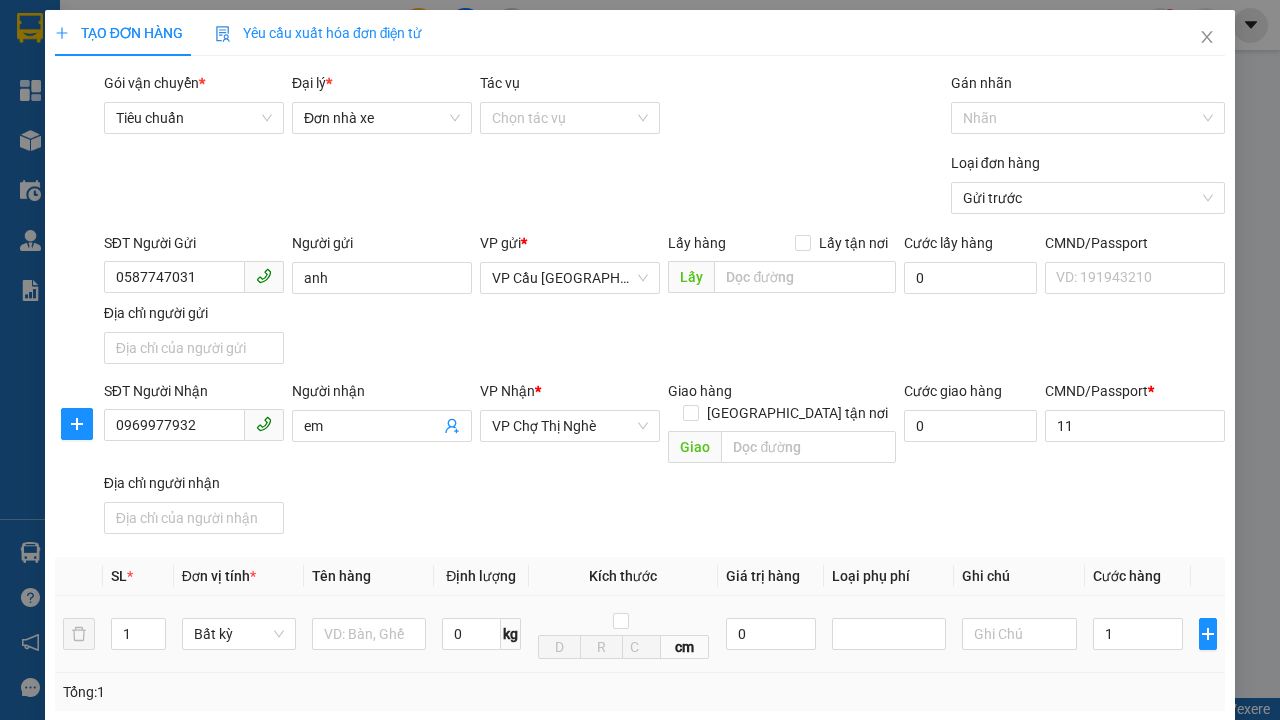 click on "Ghi chú" at bounding box center [1019, 576] 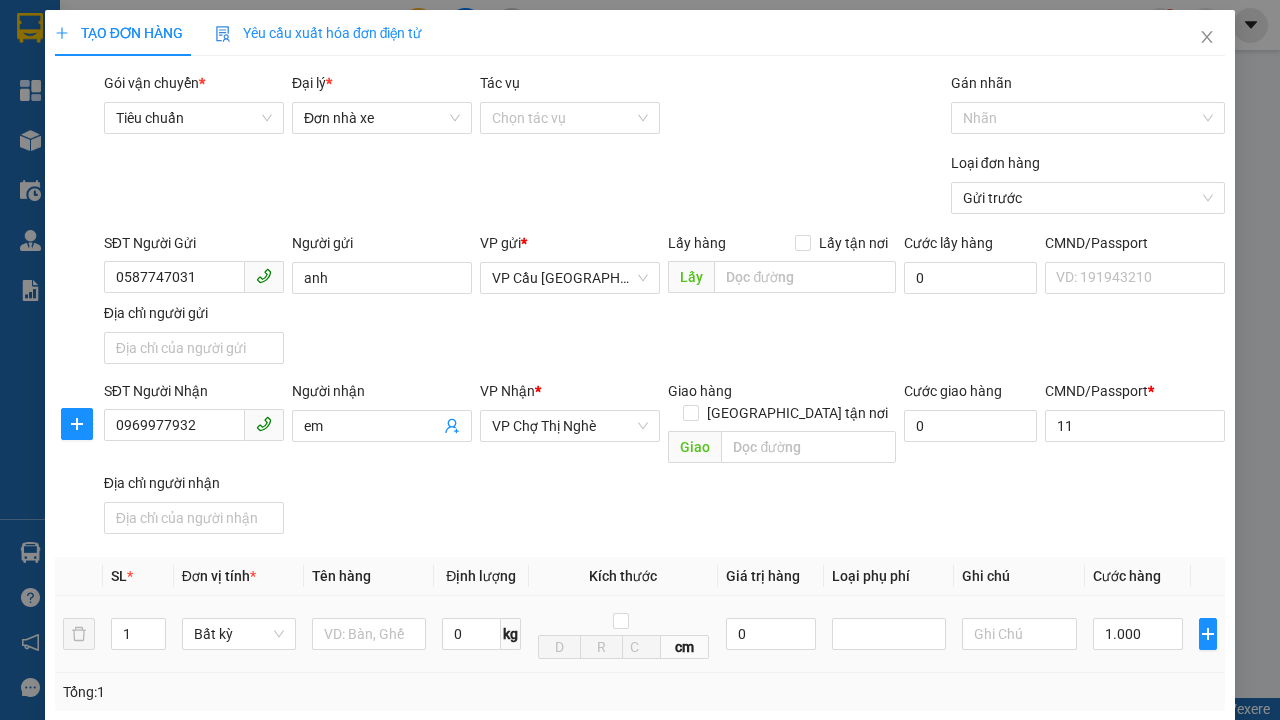 type on "300" 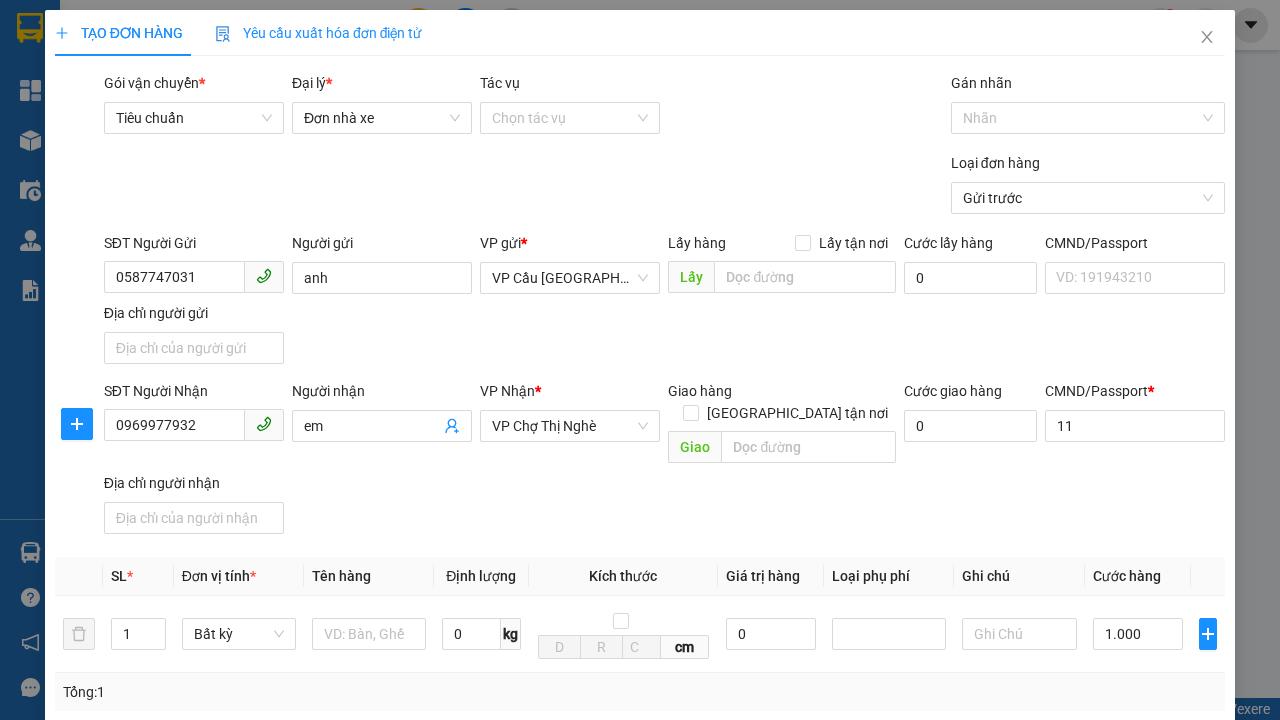 scroll, scrollTop: 392, scrollLeft: 0, axis: vertical 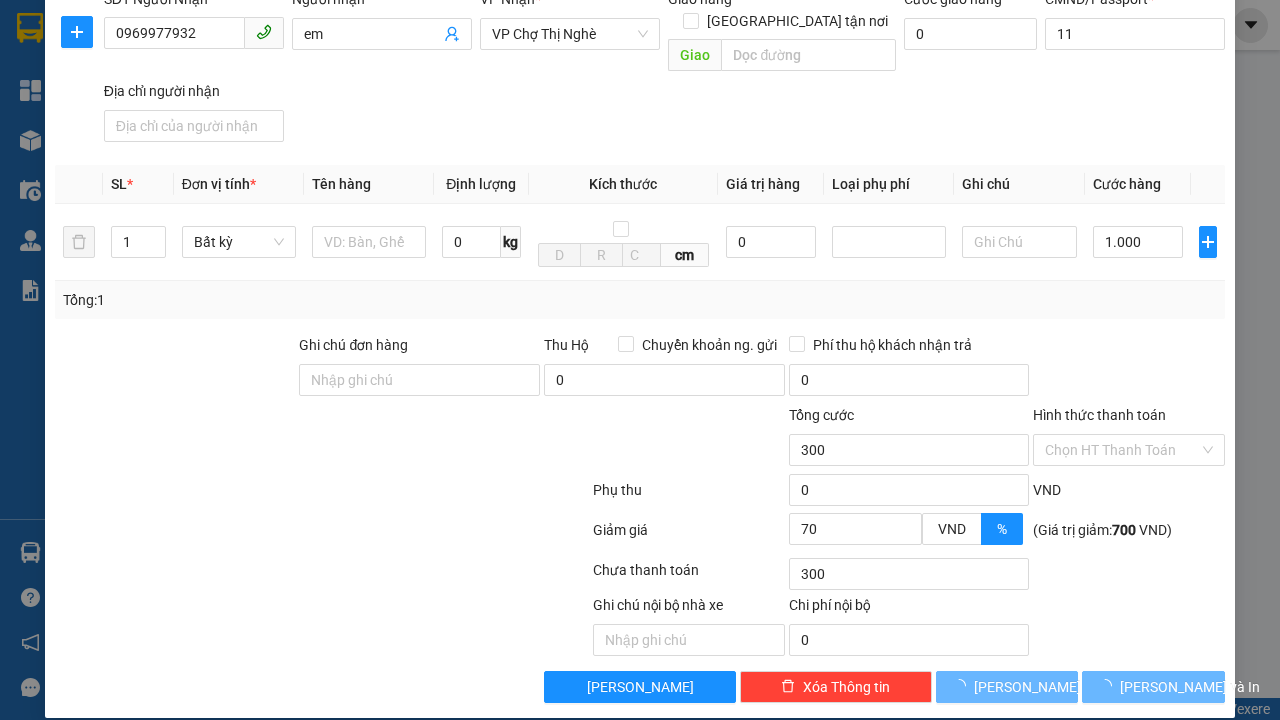 click 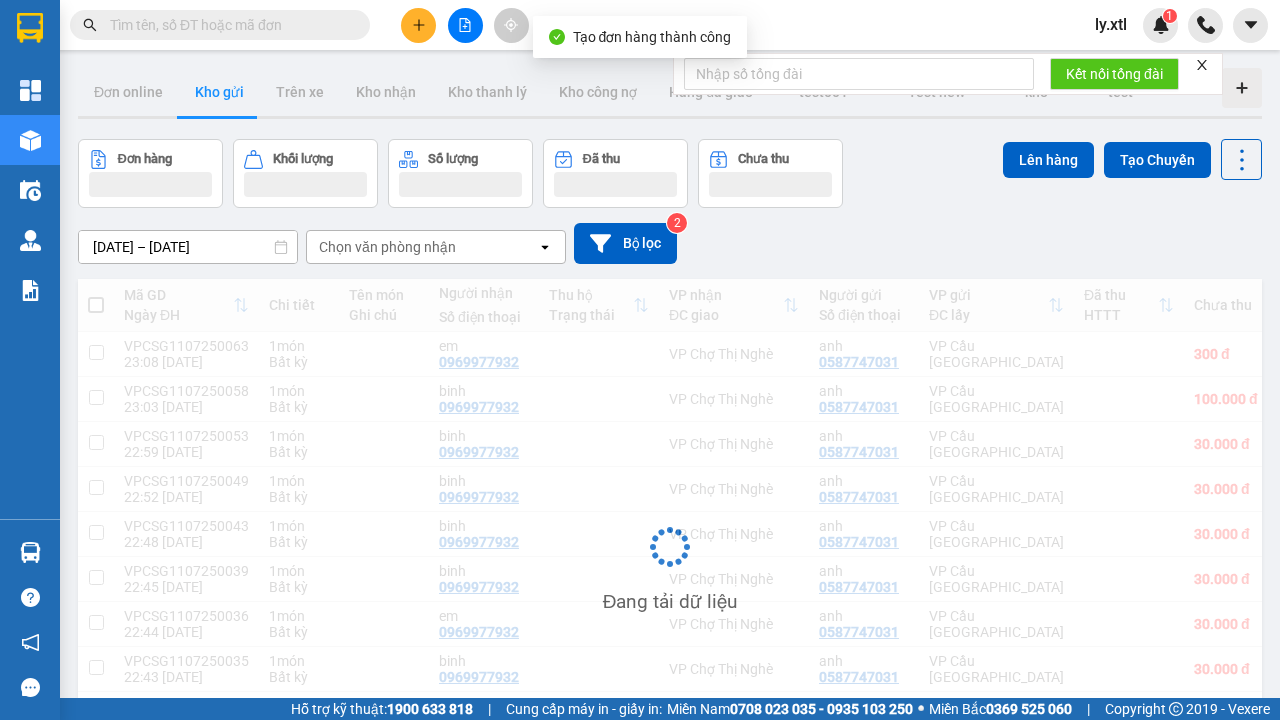 scroll, scrollTop: 179, scrollLeft: 0, axis: vertical 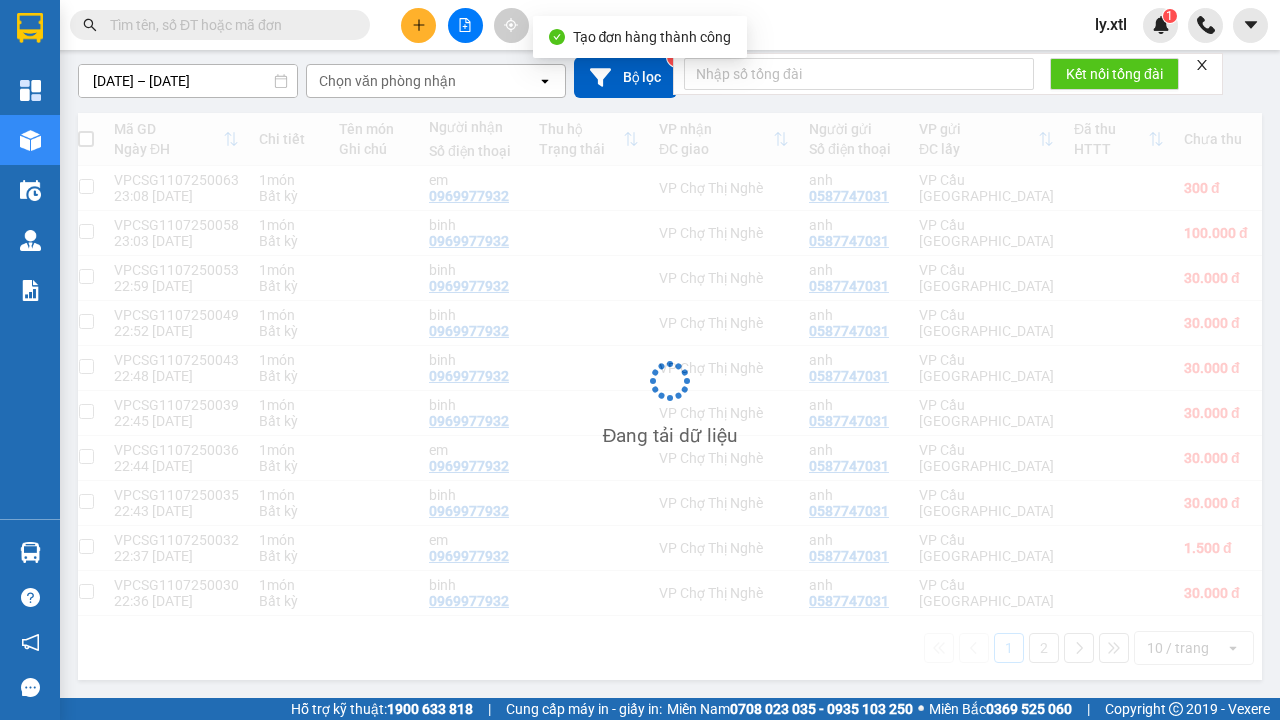 click at bounding box center [86, 186] 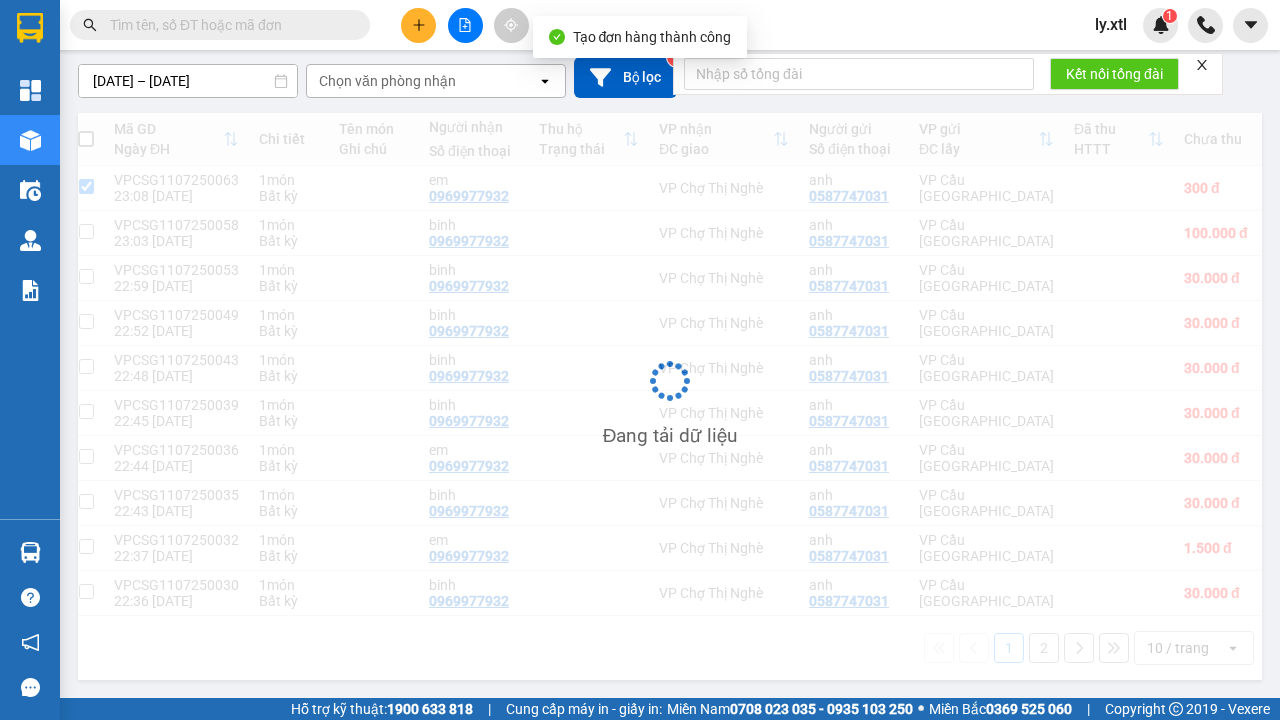 checkbox on "true" 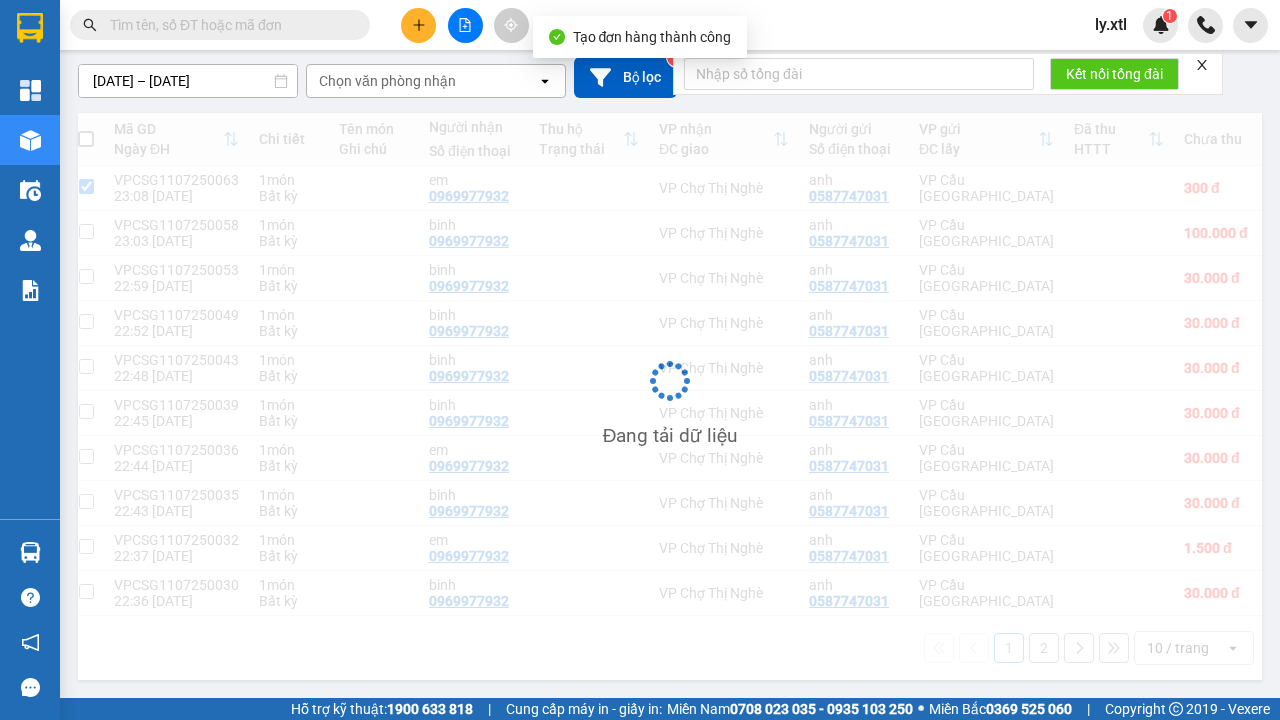 click on "Lên hàng" at bounding box center (1048, -6) 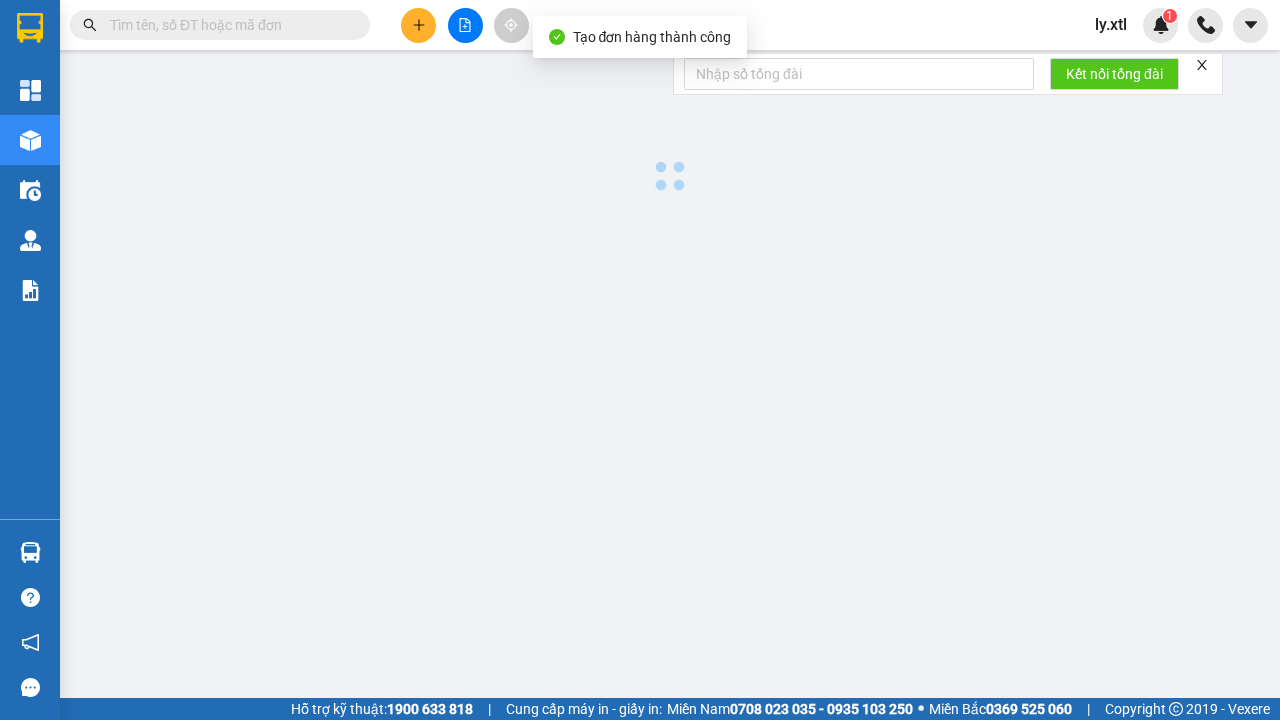 scroll, scrollTop: 0, scrollLeft: 0, axis: both 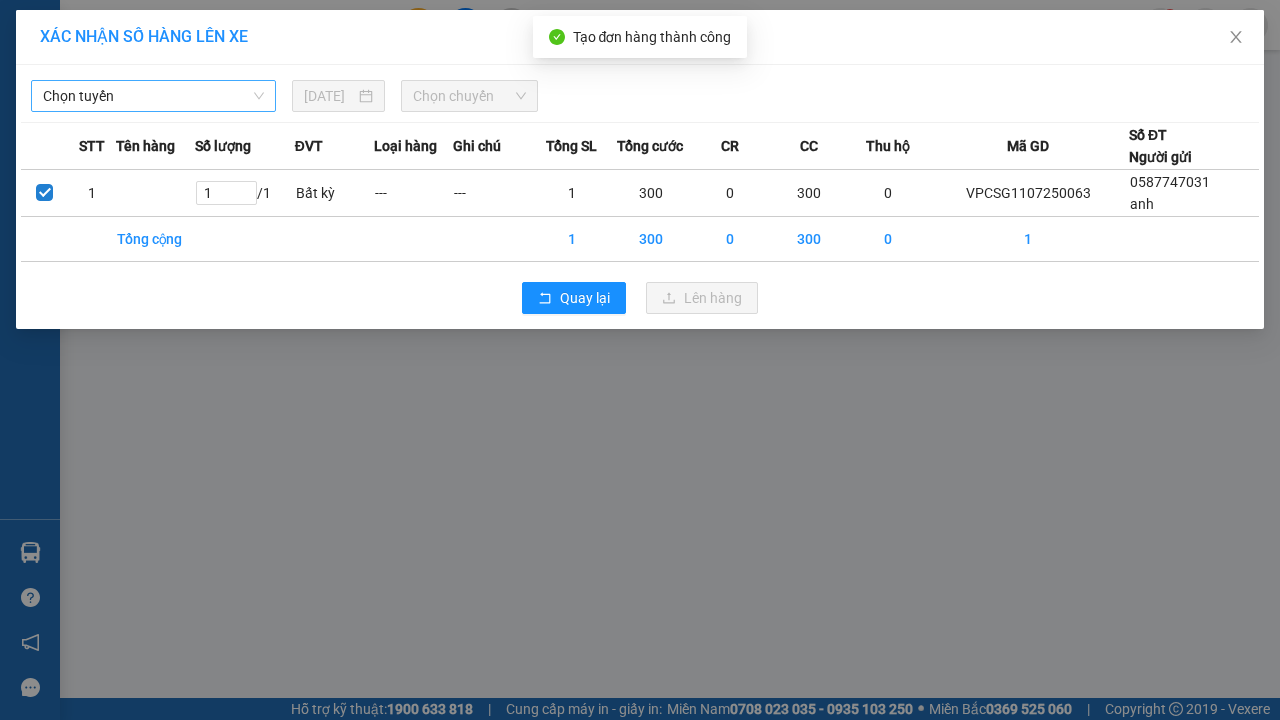 click on "Chọn tuyến" at bounding box center [153, 96] 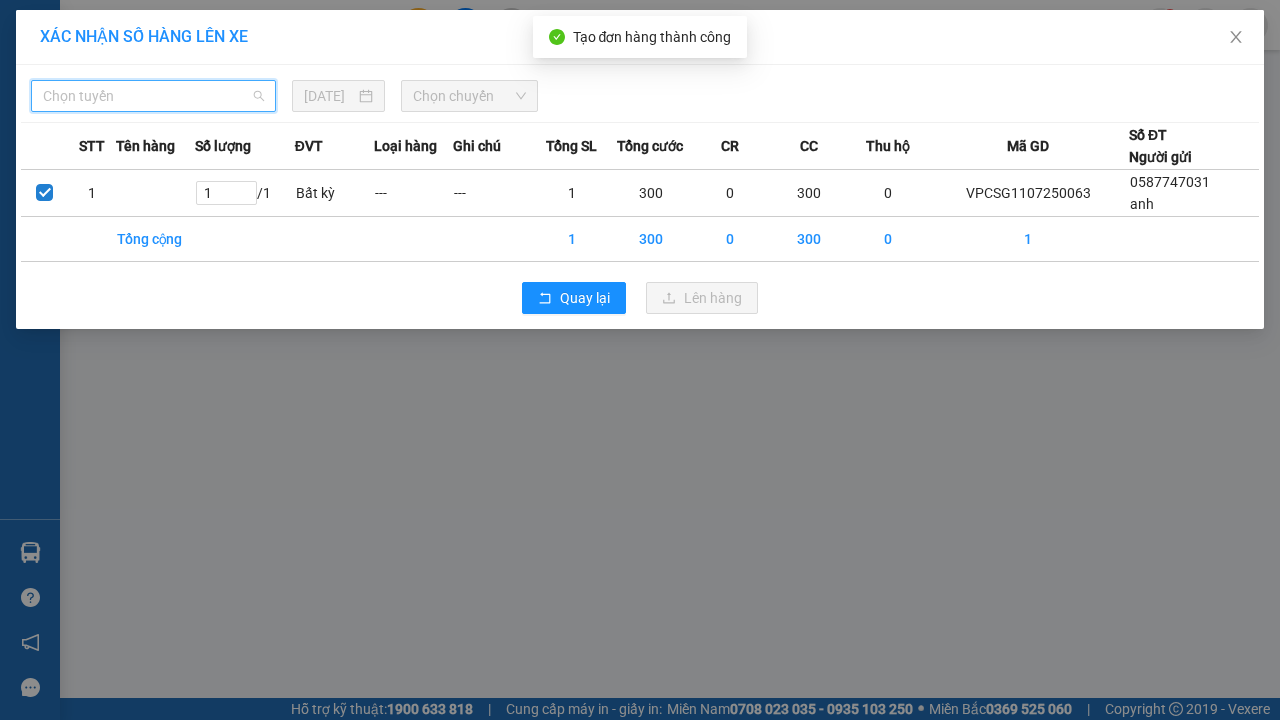 click on "LHP - ĐBP - [PERSON_NAME] - [GEOGRAPHIC_DATA]" at bounding box center (-9877, -9787) 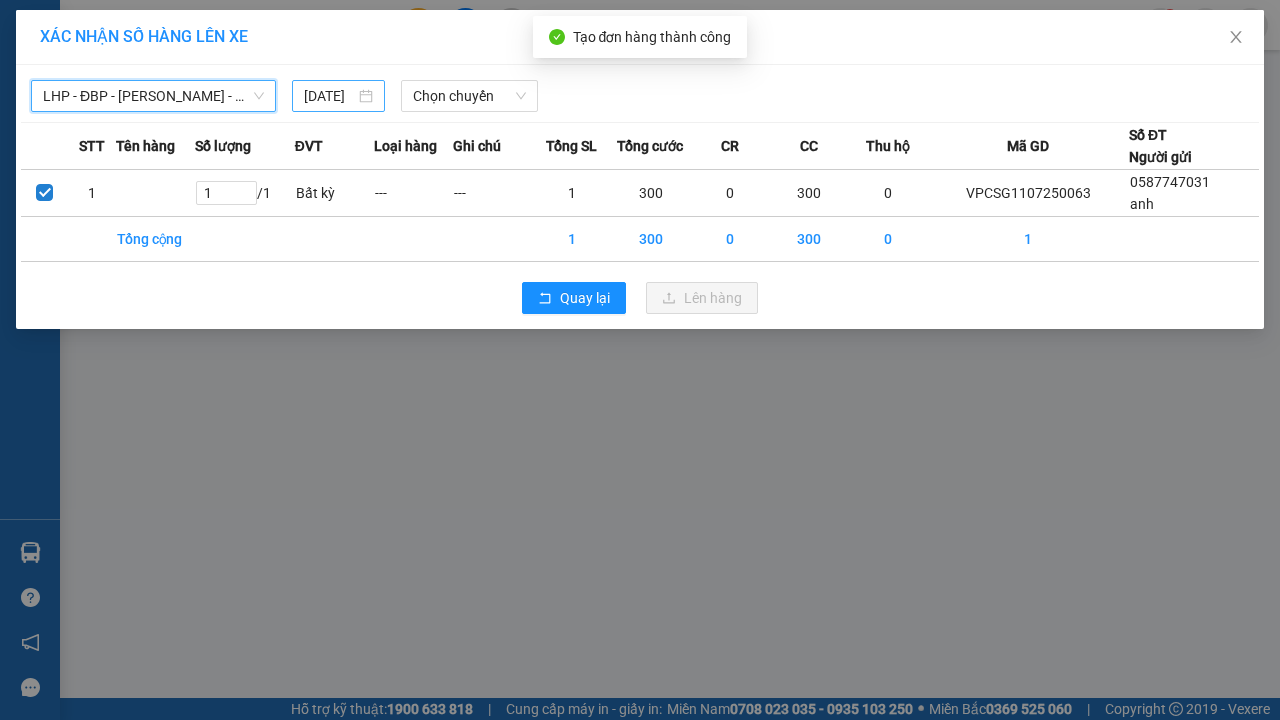 click on "[DATE]" at bounding box center [329, 96] 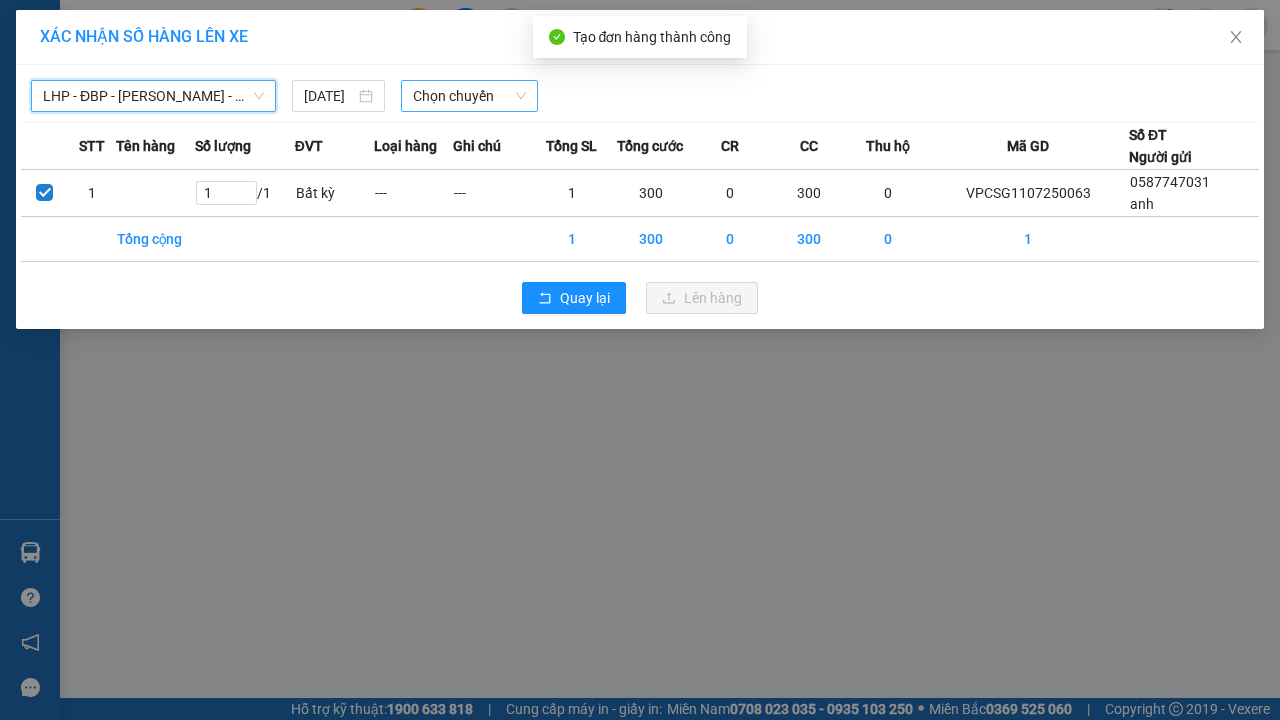 click on "Chọn chuyến" at bounding box center (469, 96) 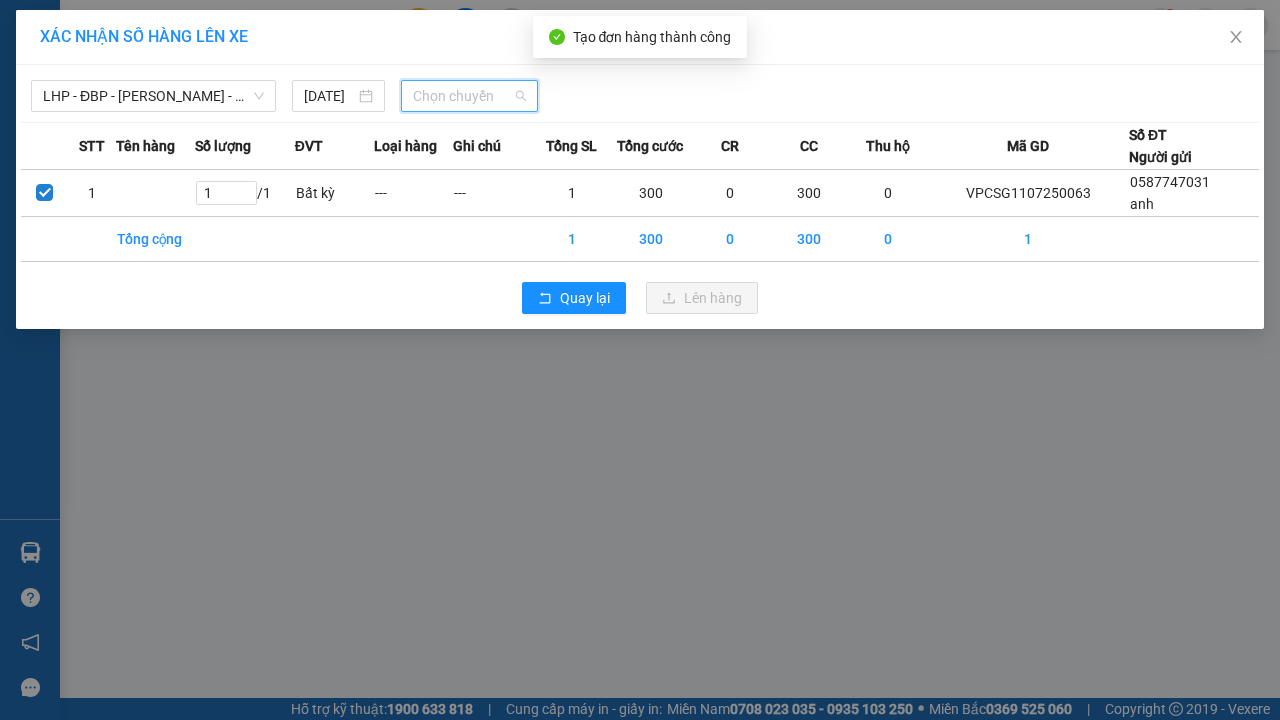 click on "00:00     - 11B-111.11" at bounding box center (491, 168) 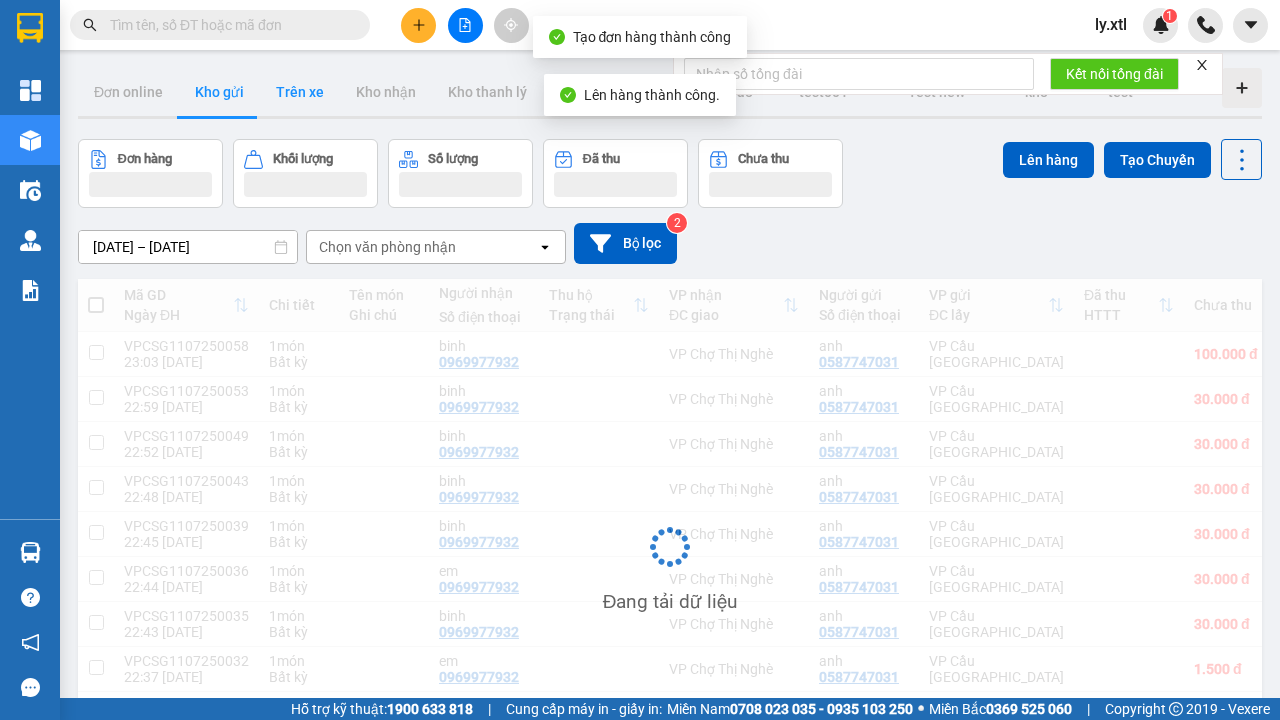 click on "Trên xe" at bounding box center (300, 92) 